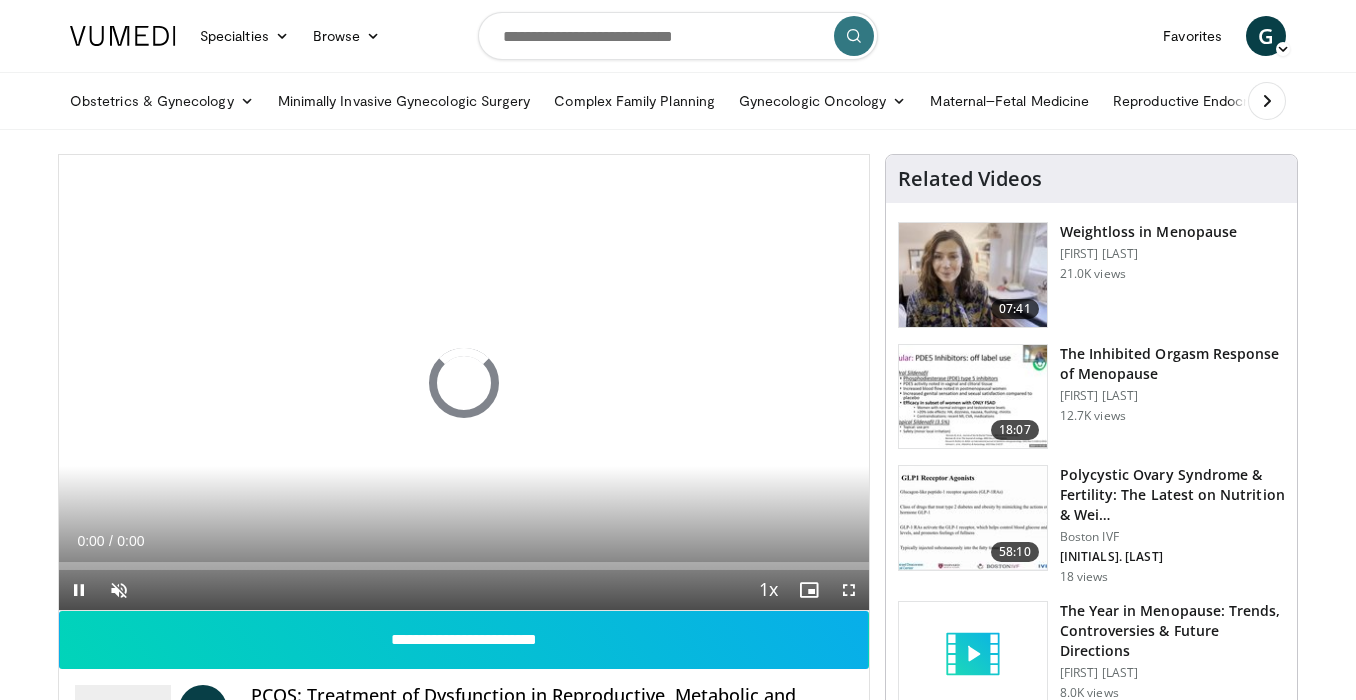 scroll, scrollTop: 0, scrollLeft: 0, axis: both 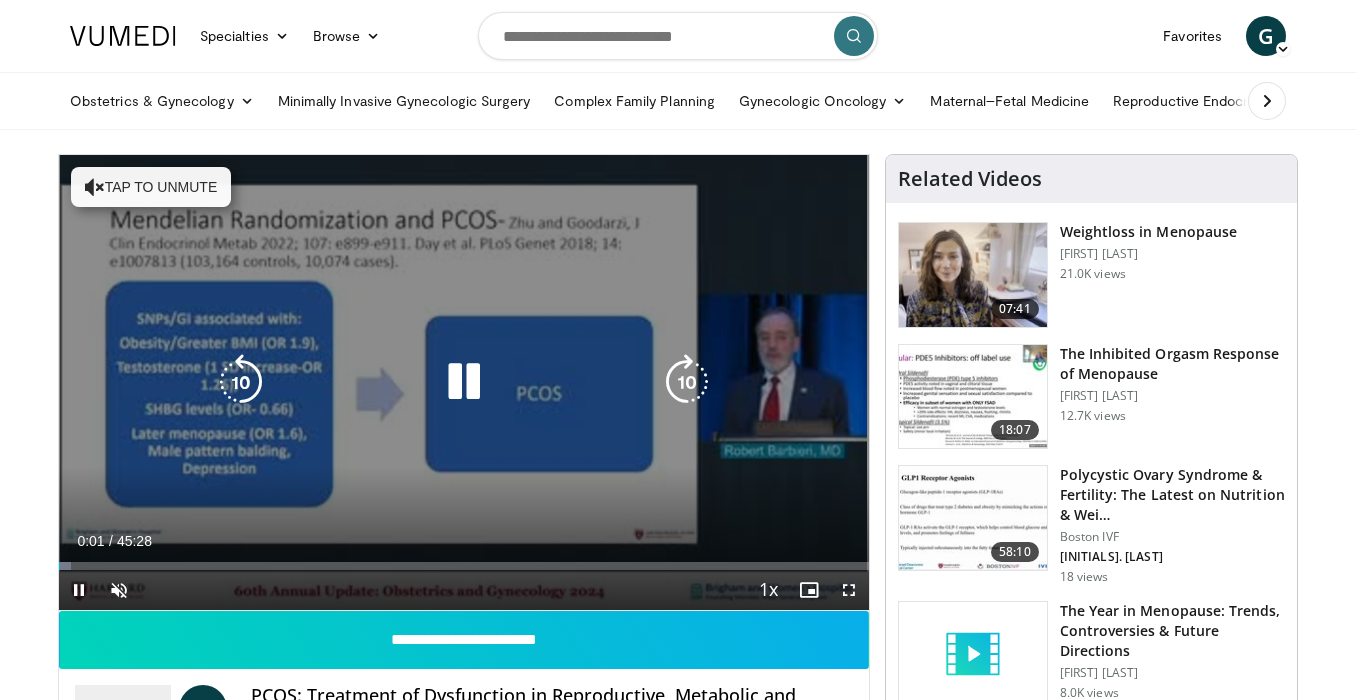 click at bounding box center [464, 382] 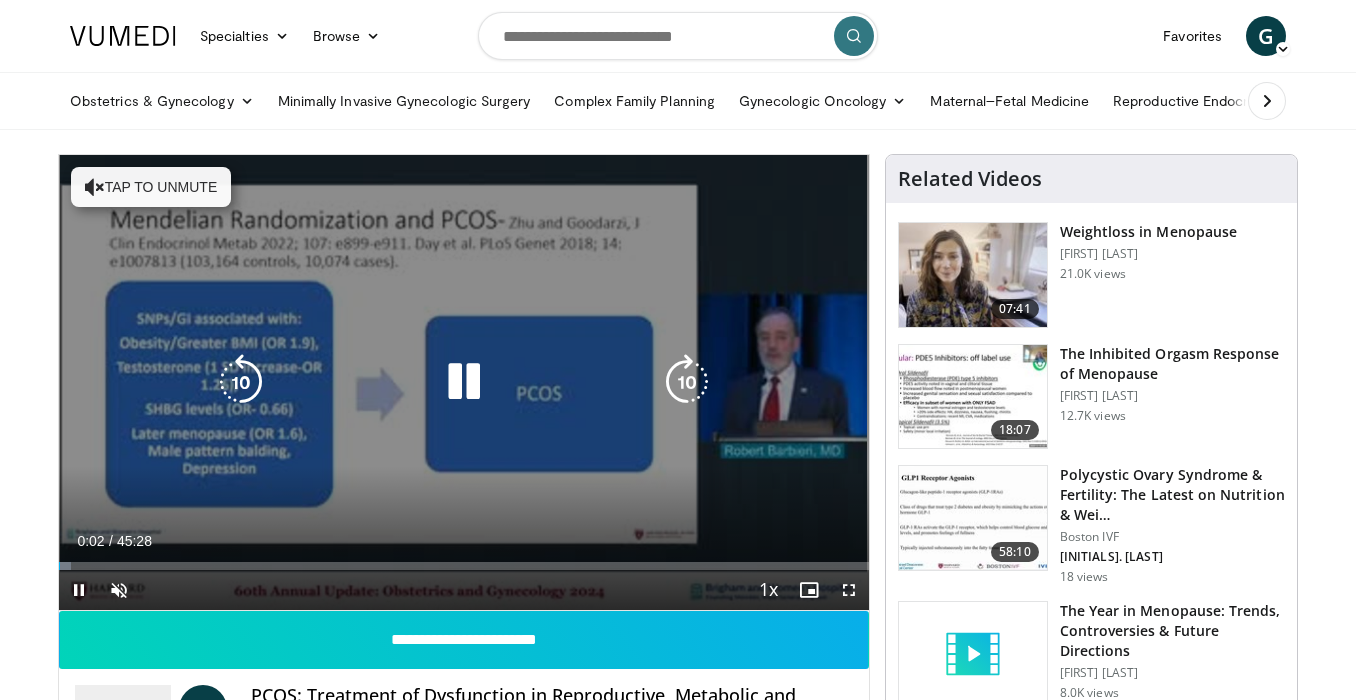 click on "Tap to unmute" at bounding box center [151, 187] 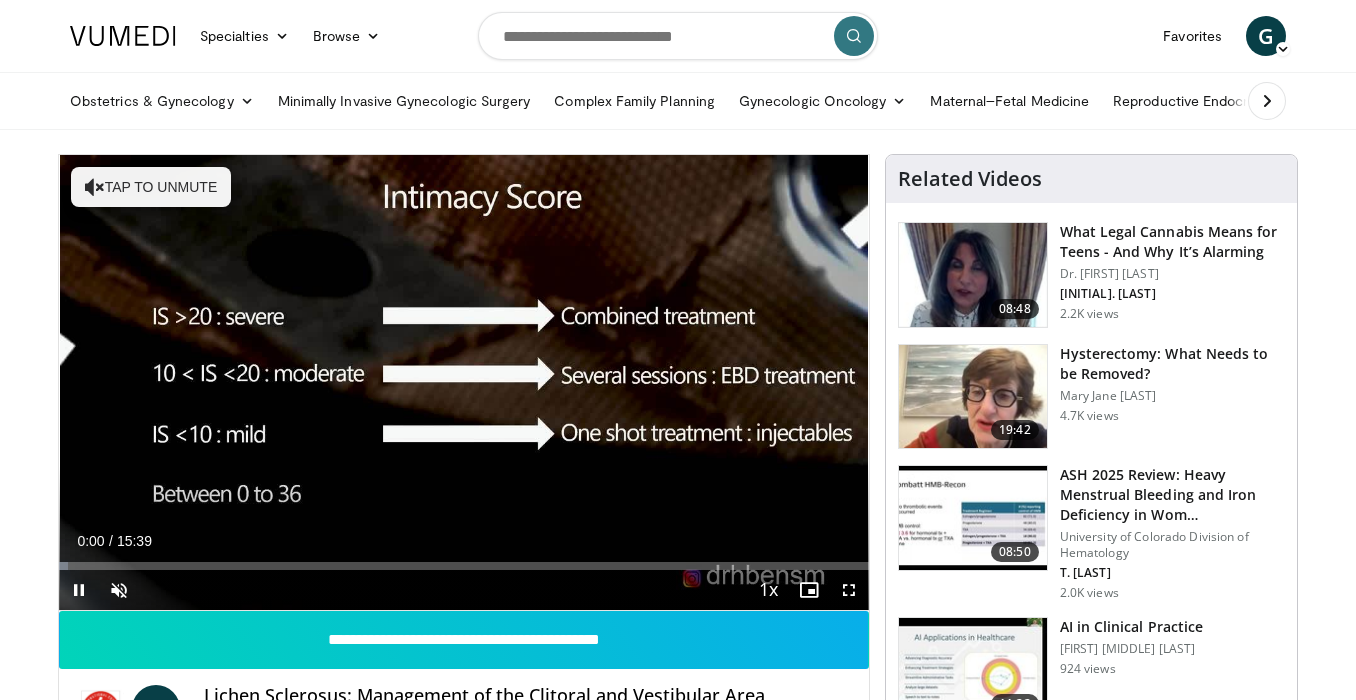 scroll, scrollTop: 259, scrollLeft: 0, axis: vertical 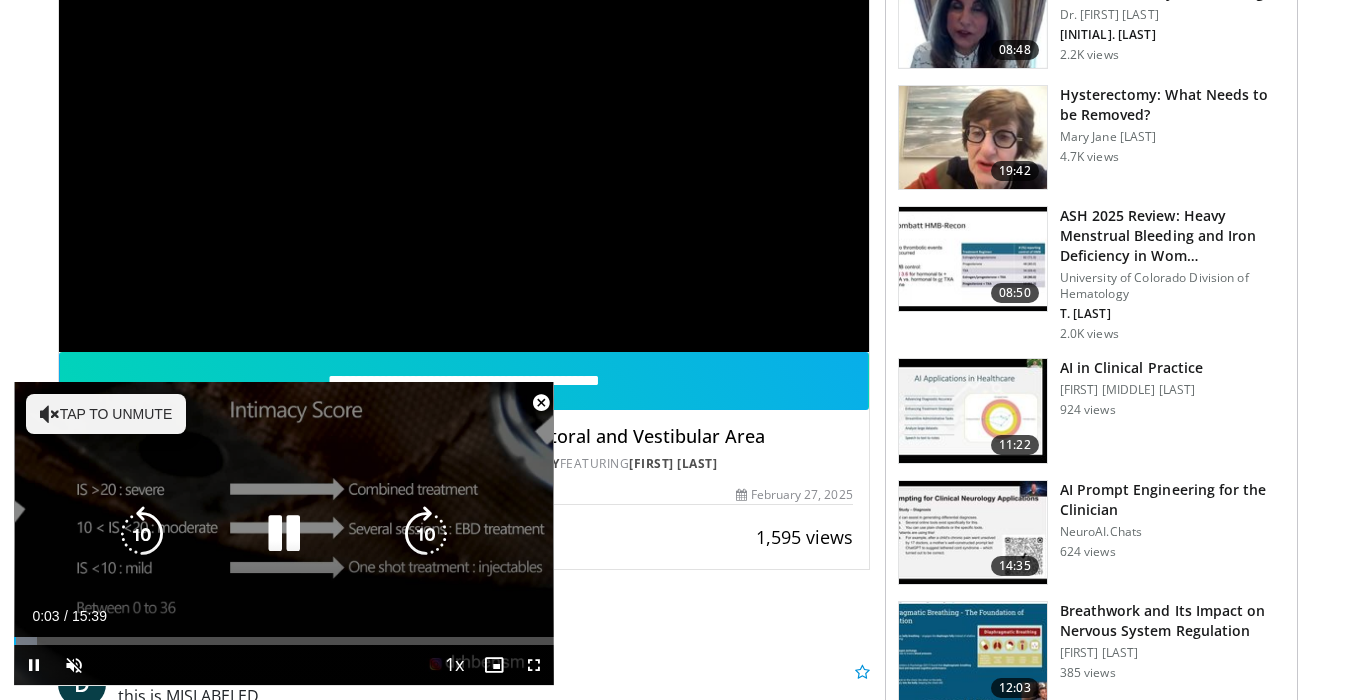 click on "Tap to unmute" at bounding box center [106, 414] 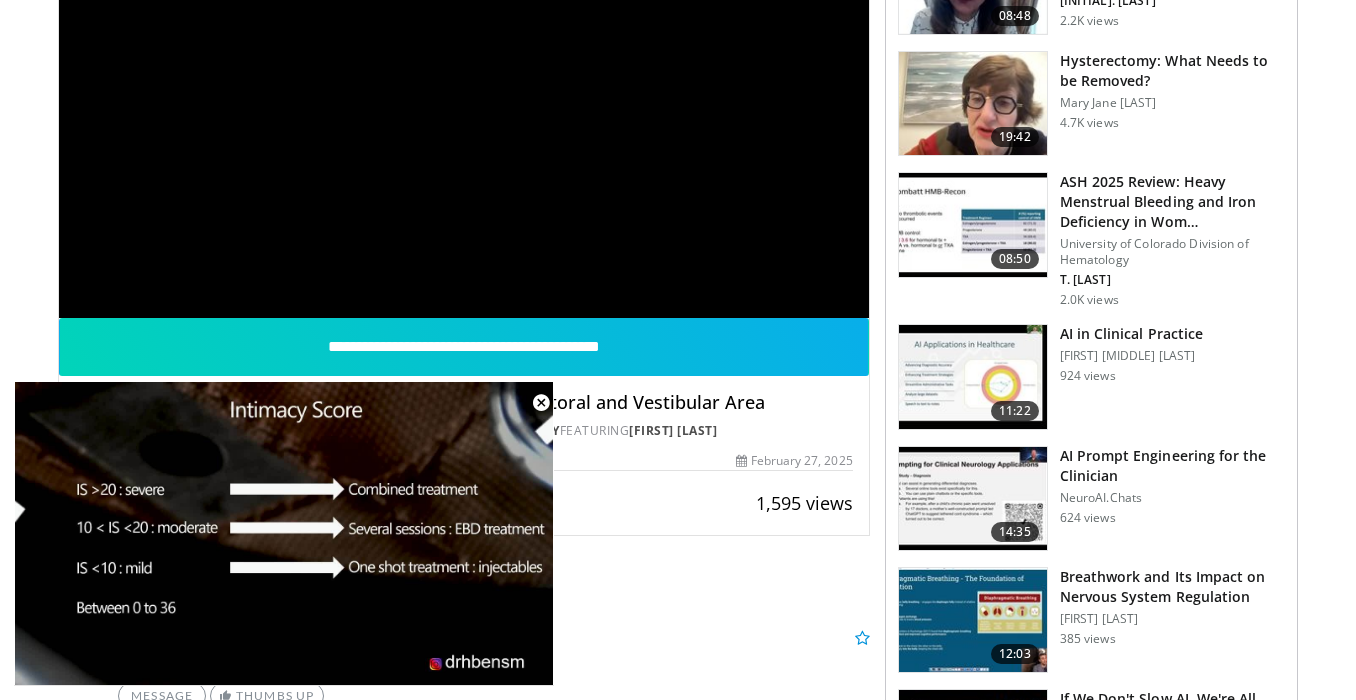 scroll, scrollTop: 296, scrollLeft: 0, axis: vertical 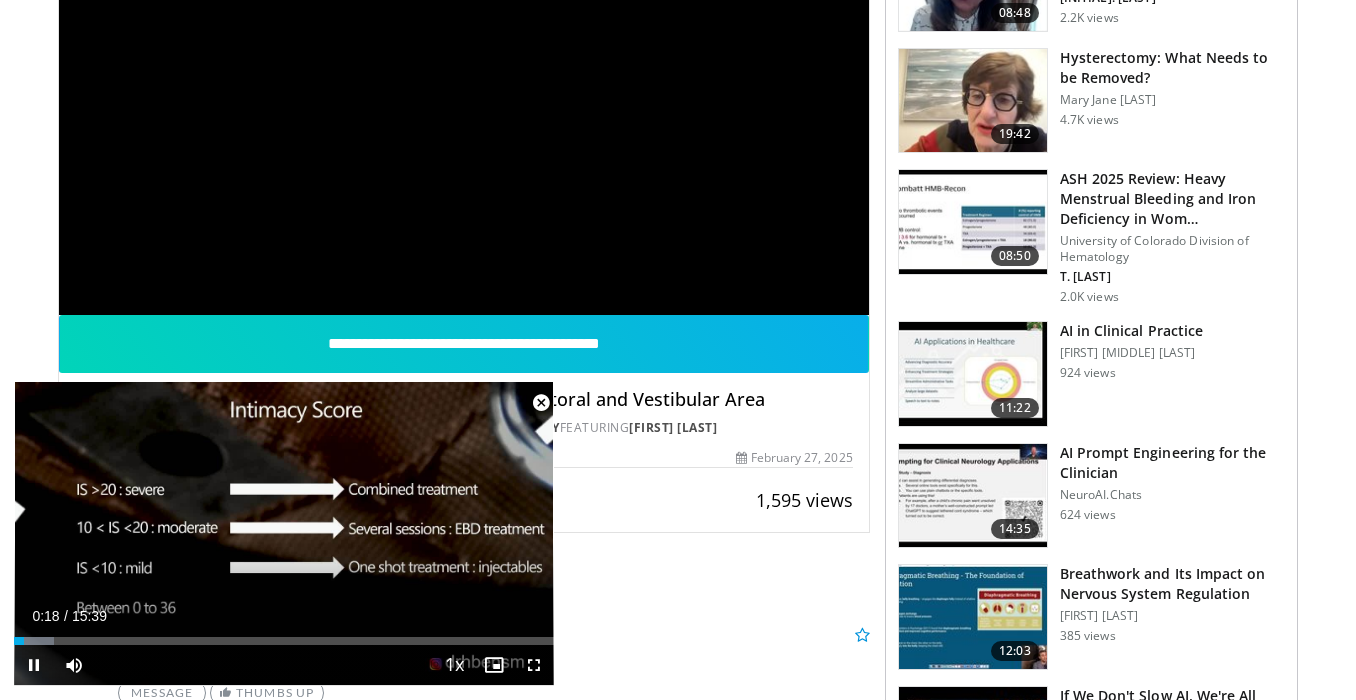 click at bounding box center [541, 403] 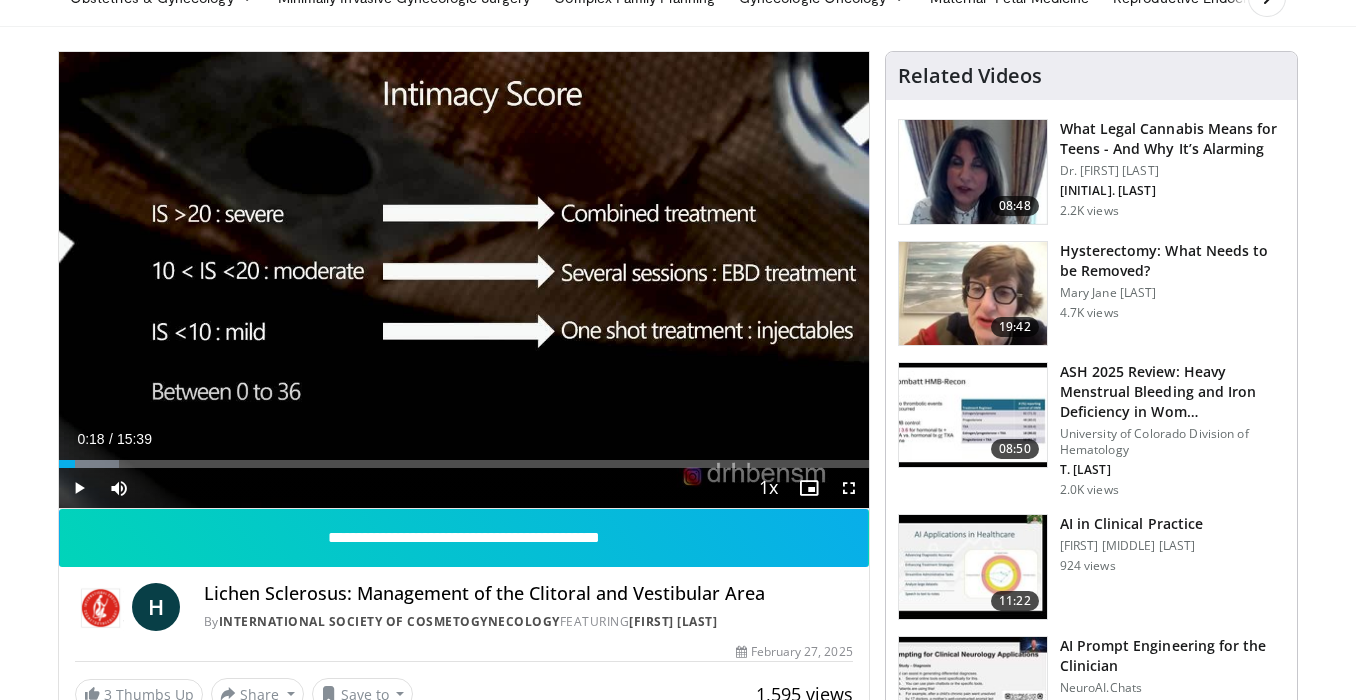scroll, scrollTop: 0, scrollLeft: 0, axis: both 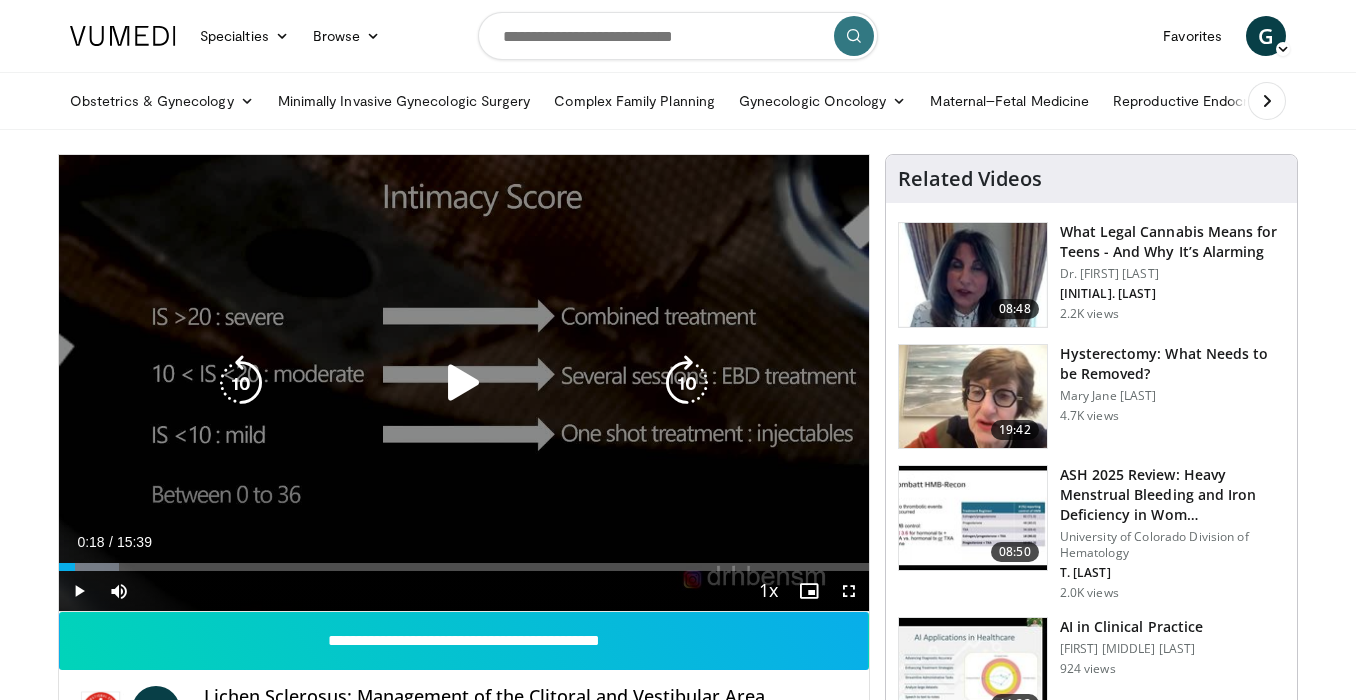 click on "10 seconds
Tap to unmute" at bounding box center [464, 383] 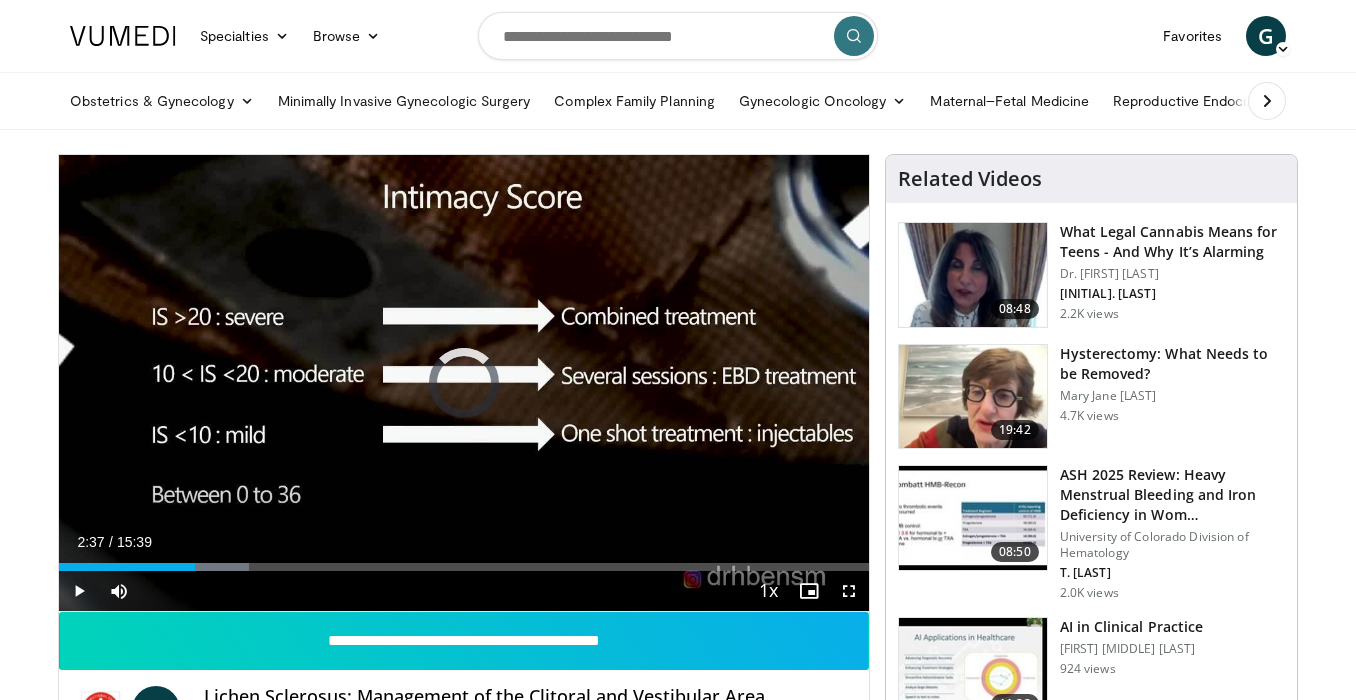 drag, startPoint x: 195, startPoint y: 568, endPoint x: 334, endPoint y: 573, distance: 139.0899 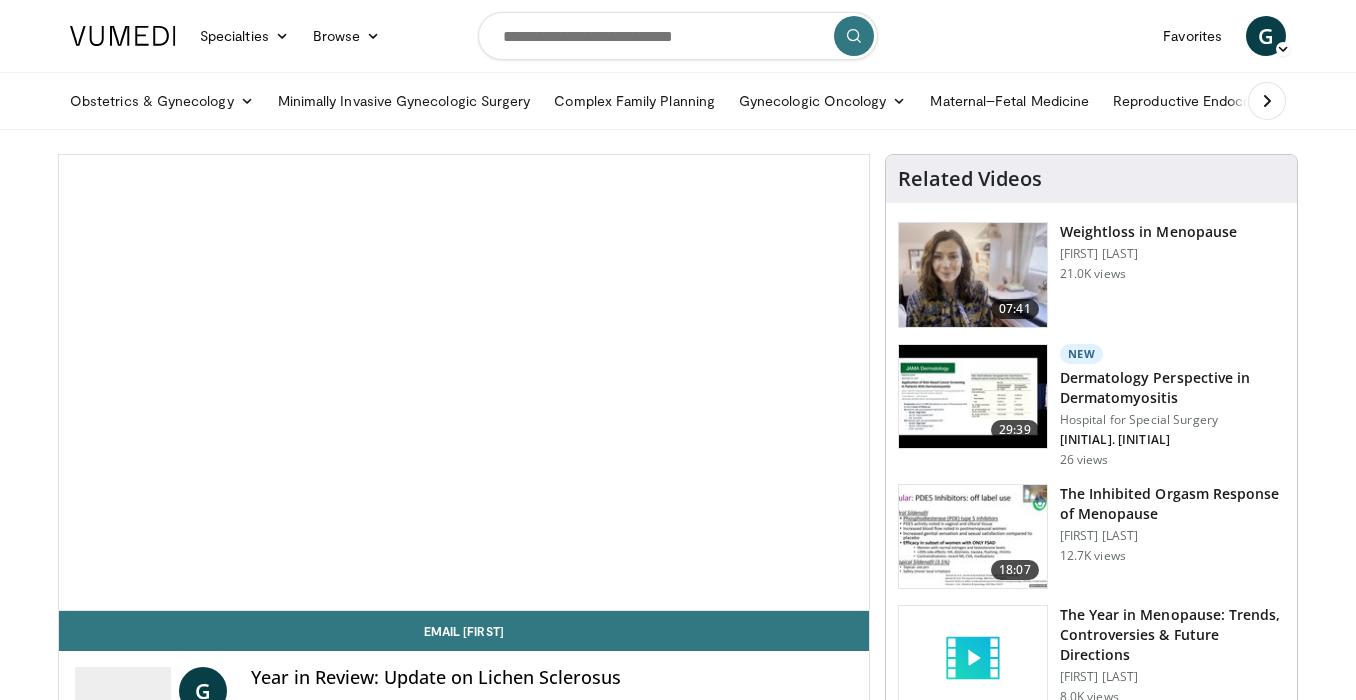 scroll, scrollTop: 0, scrollLeft: 0, axis: both 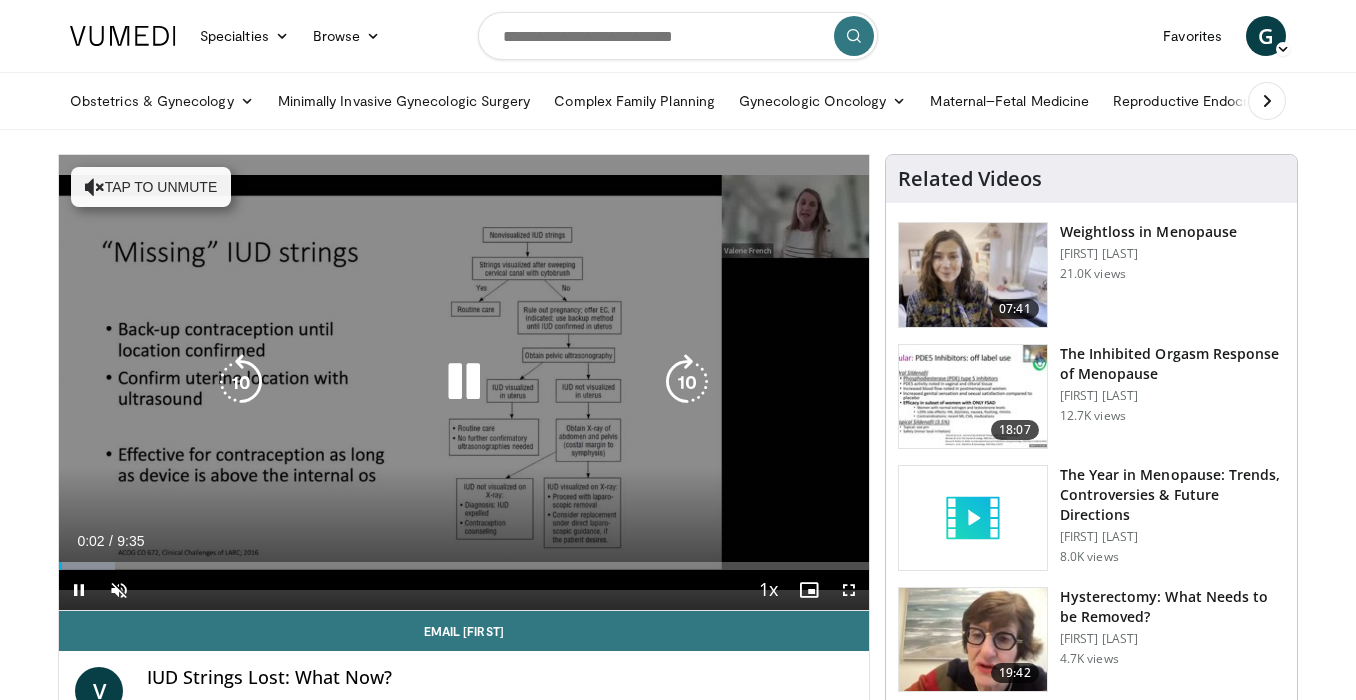 click on "Tap to unmute" at bounding box center [151, 187] 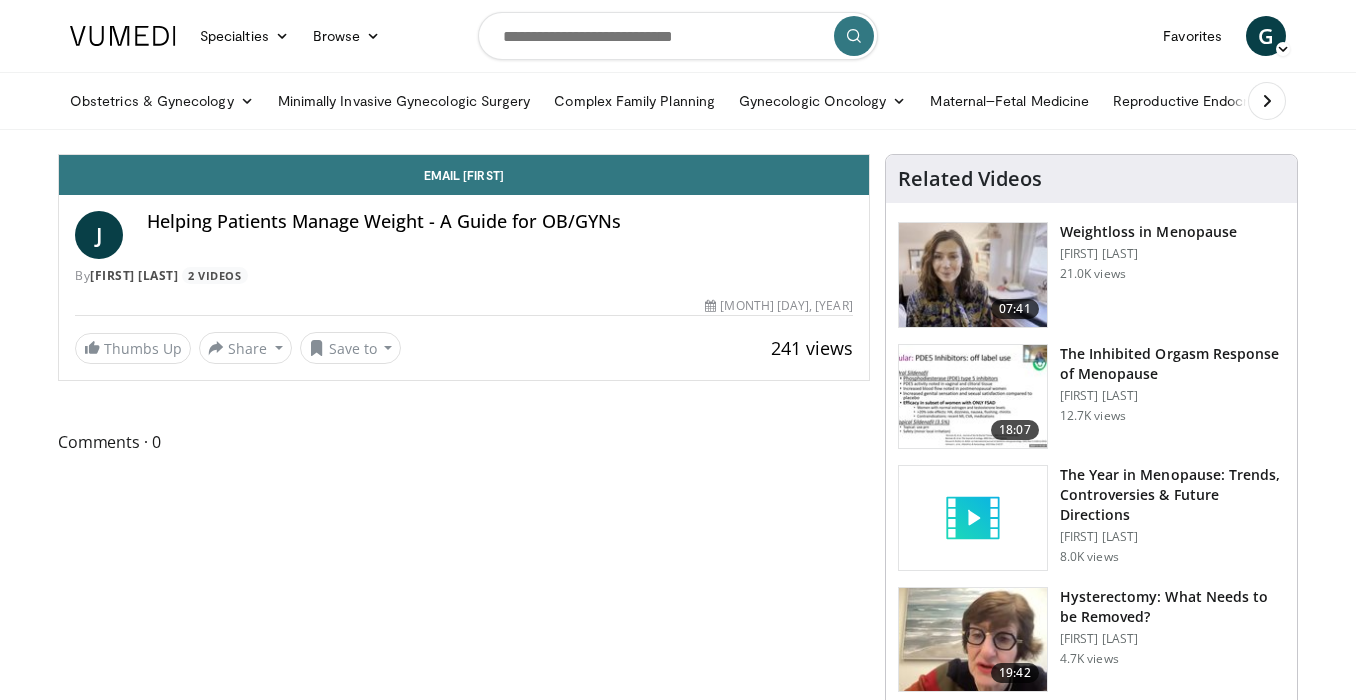 scroll, scrollTop: 0, scrollLeft: 0, axis: both 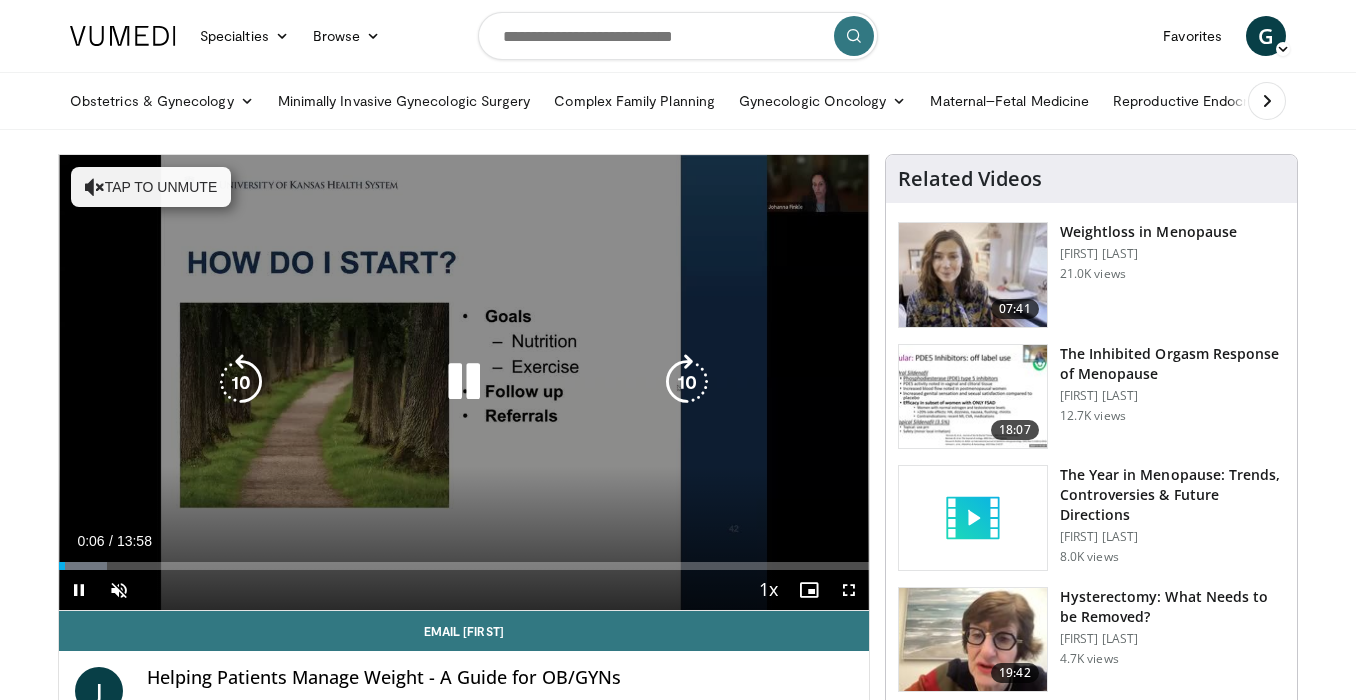 click at bounding box center (464, 382) 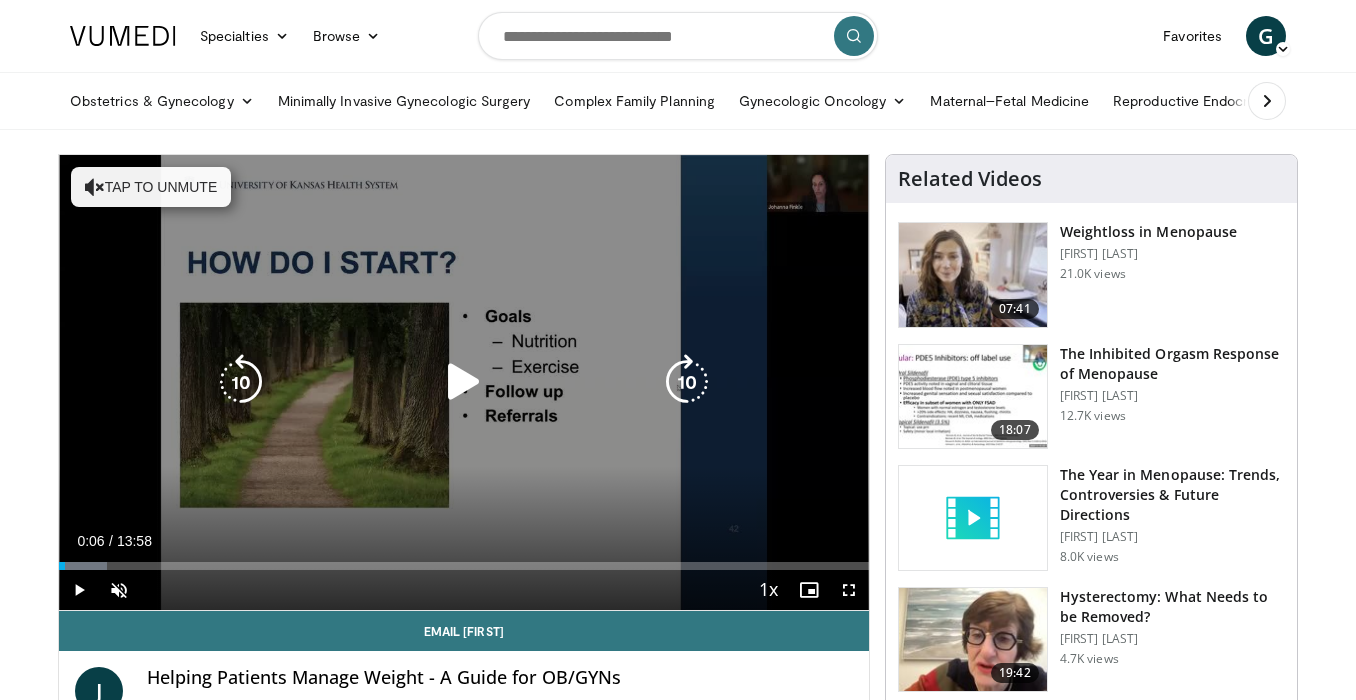 click on "Tap to unmute" at bounding box center [151, 187] 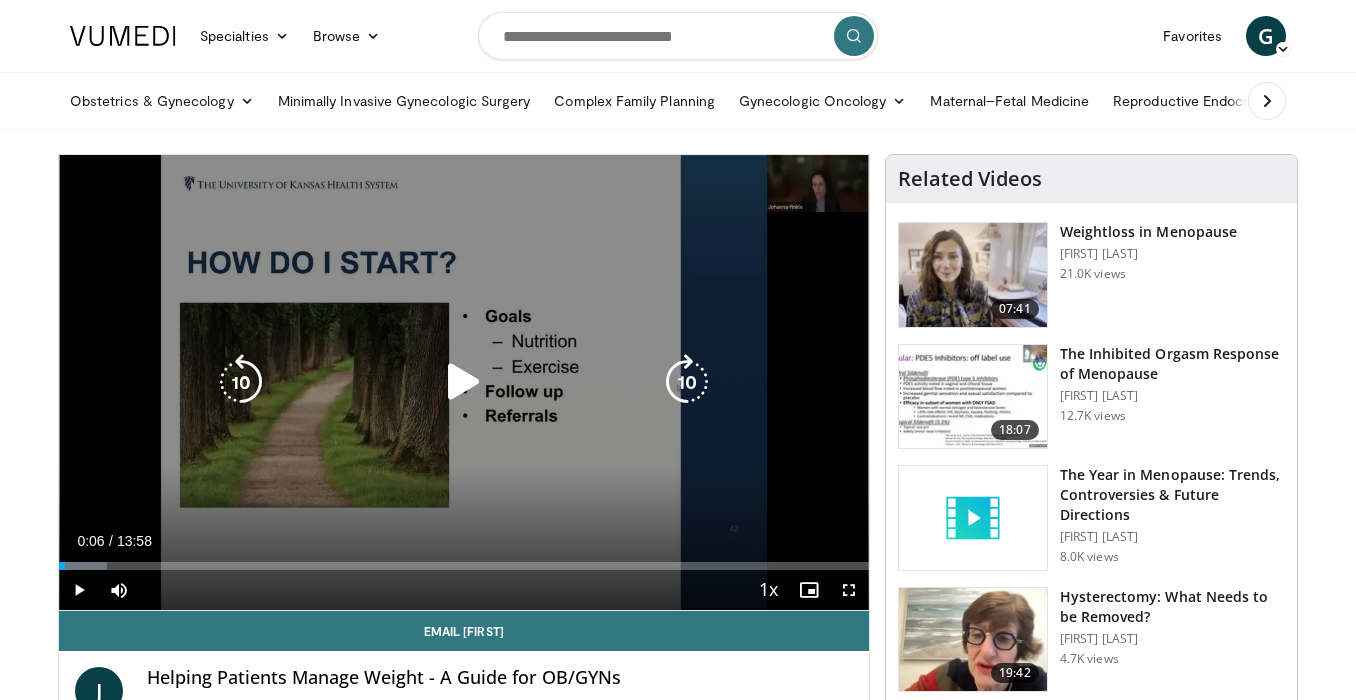 click on "10 seconds
Tap to unmute" at bounding box center (464, 382) 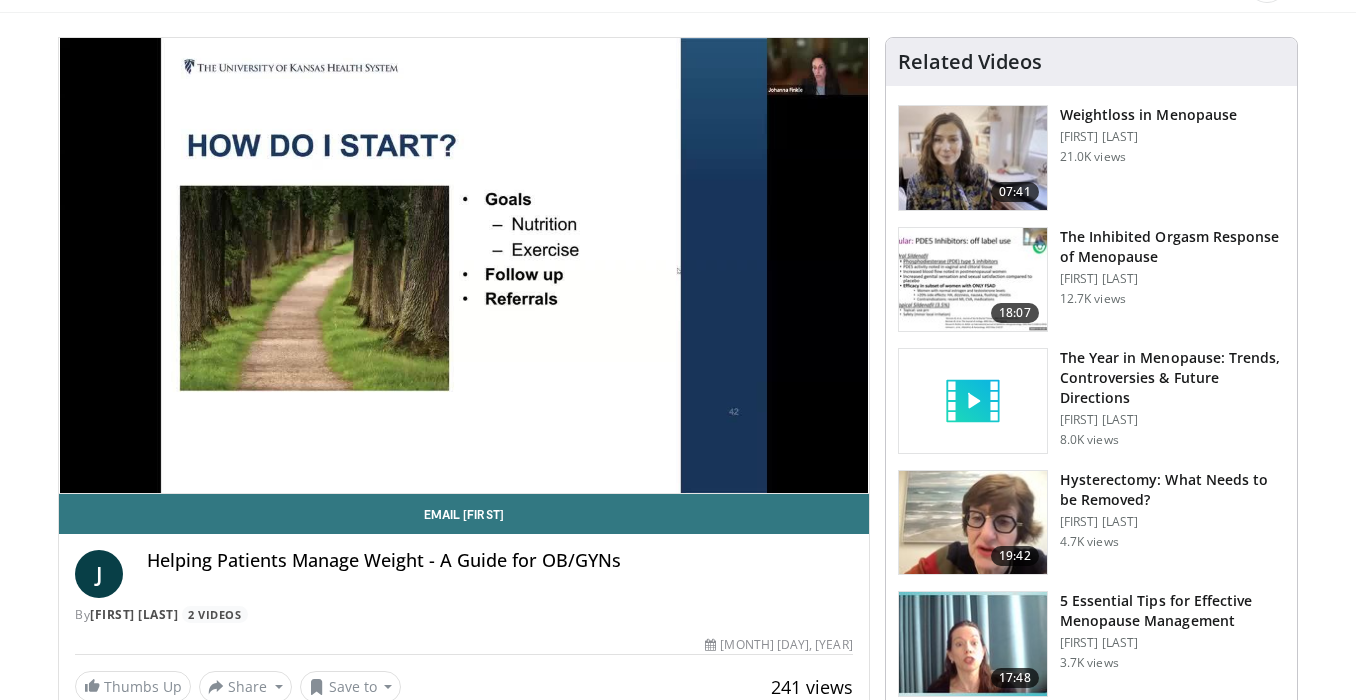 scroll, scrollTop: 138, scrollLeft: 0, axis: vertical 